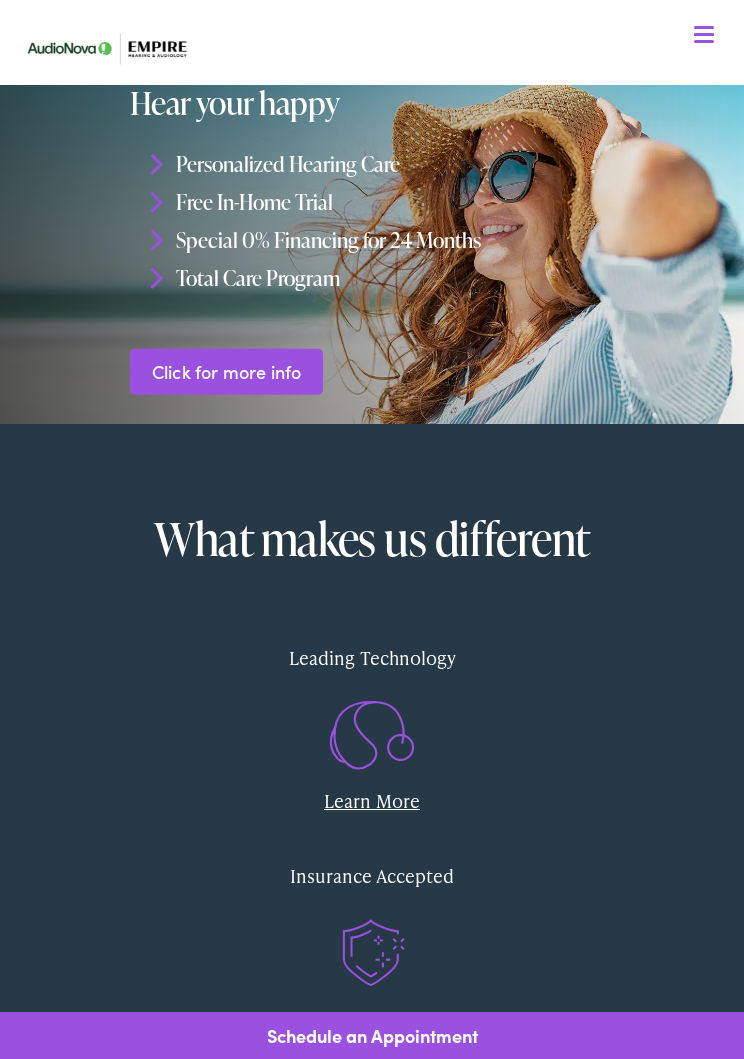 scroll, scrollTop: 0, scrollLeft: 0, axis: both 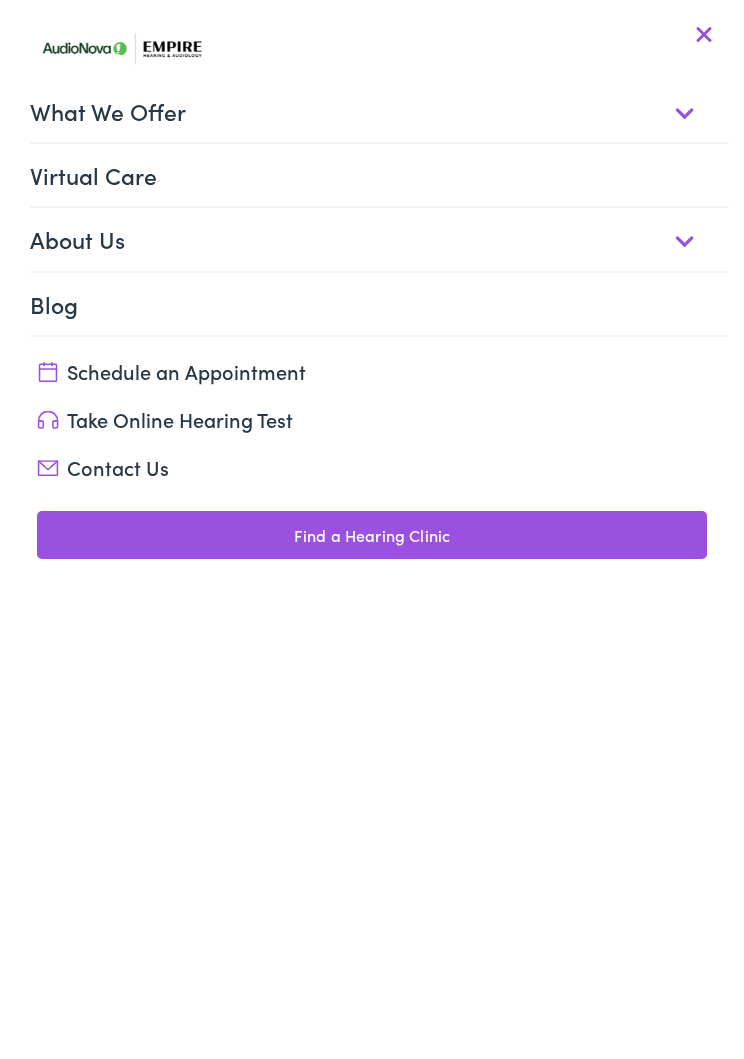 click on "What We Offer" at bounding box center [379, 111] 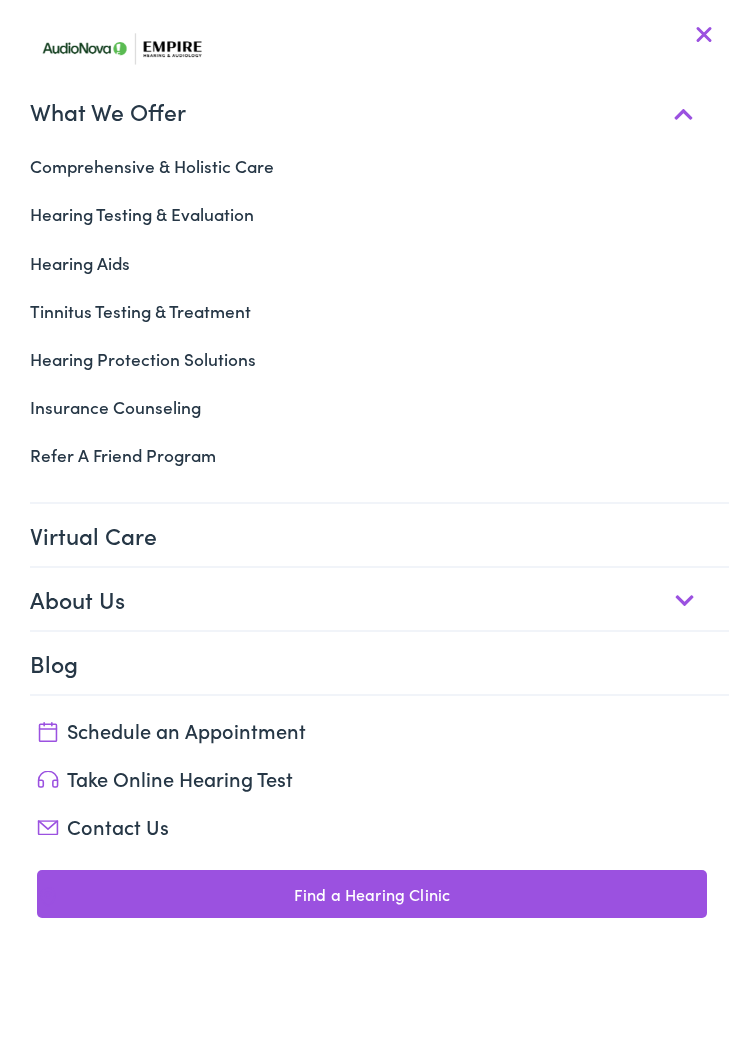 click on "Hearing Testing & Evaluation" at bounding box center (372, 214) 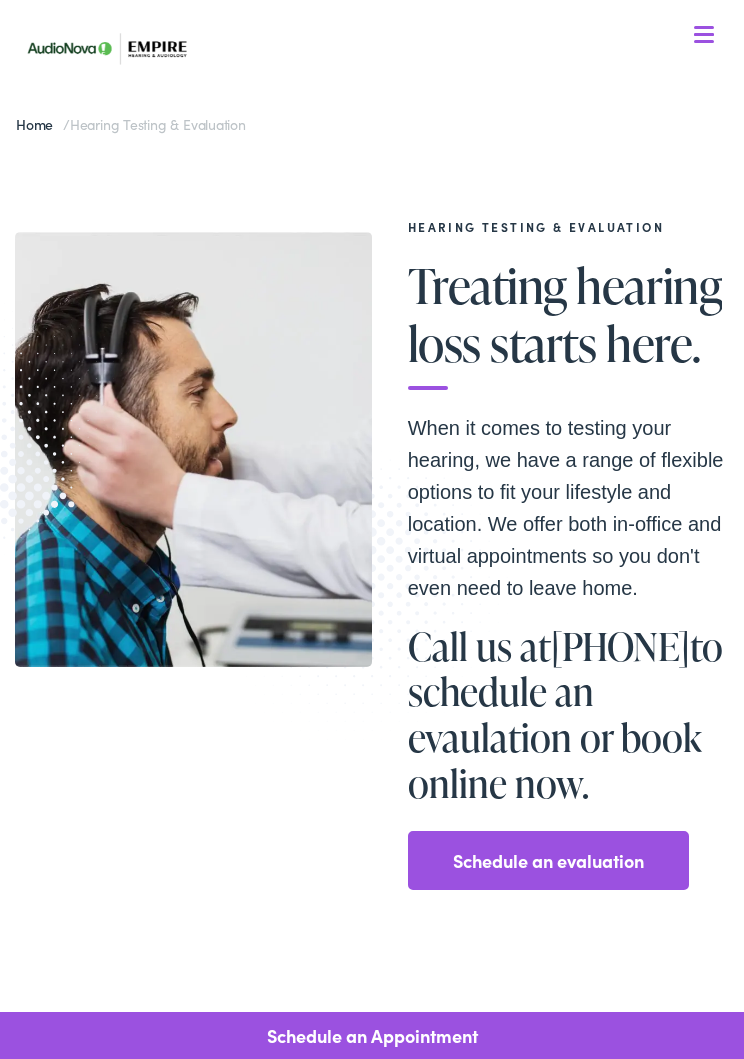 scroll, scrollTop: 0, scrollLeft: 0, axis: both 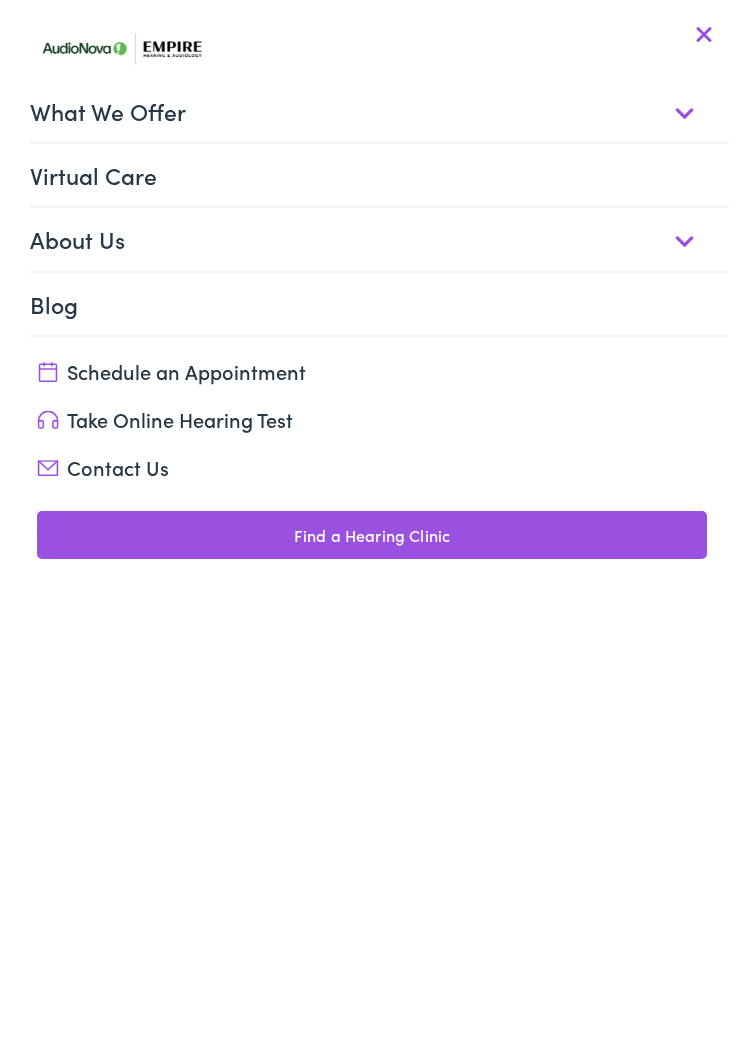 click on "Schedule an Appointment" at bounding box center (372, 371) 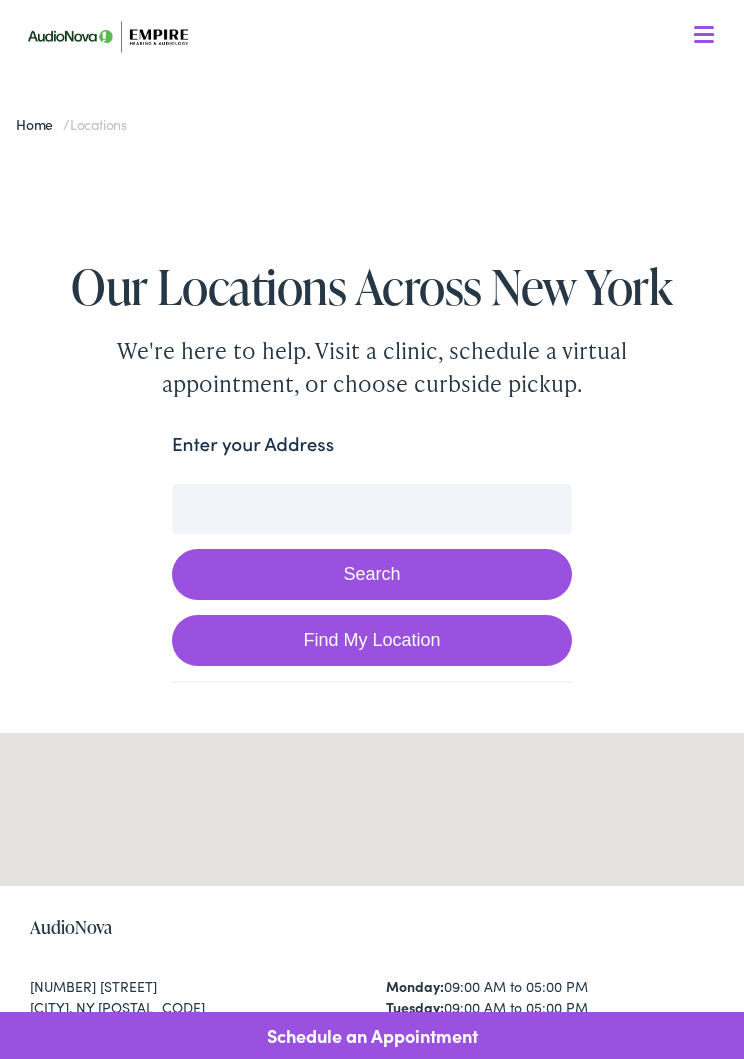 scroll, scrollTop: 0, scrollLeft: 0, axis: both 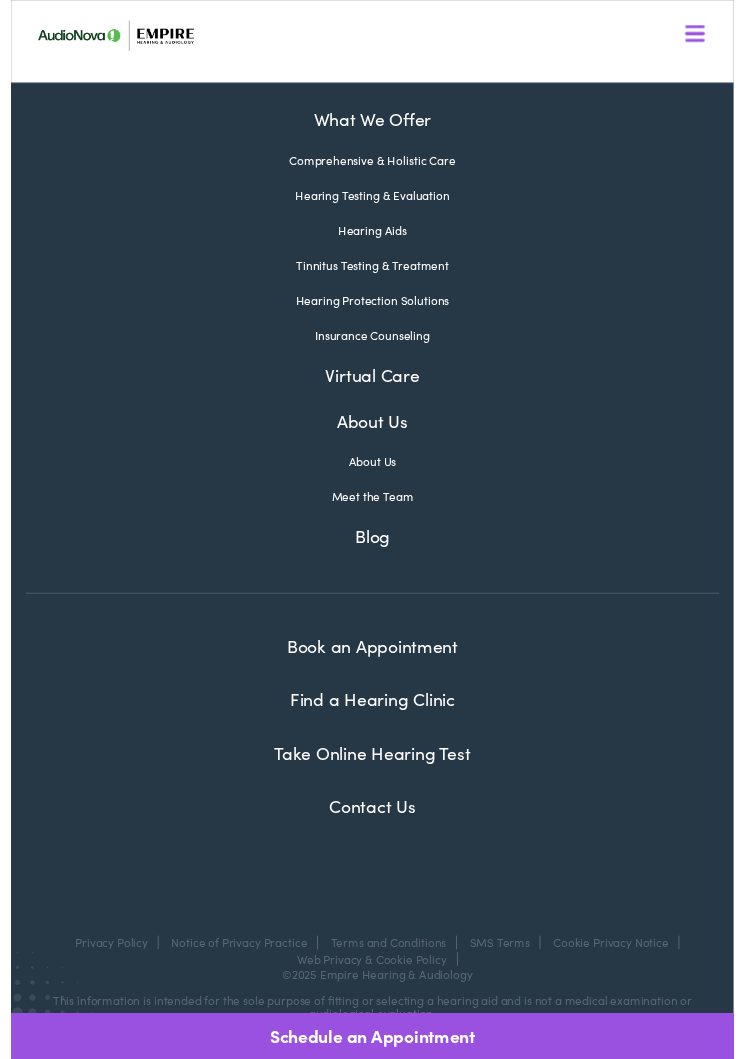 click on "Book an appointment See more details" at bounding box center [372, -137] 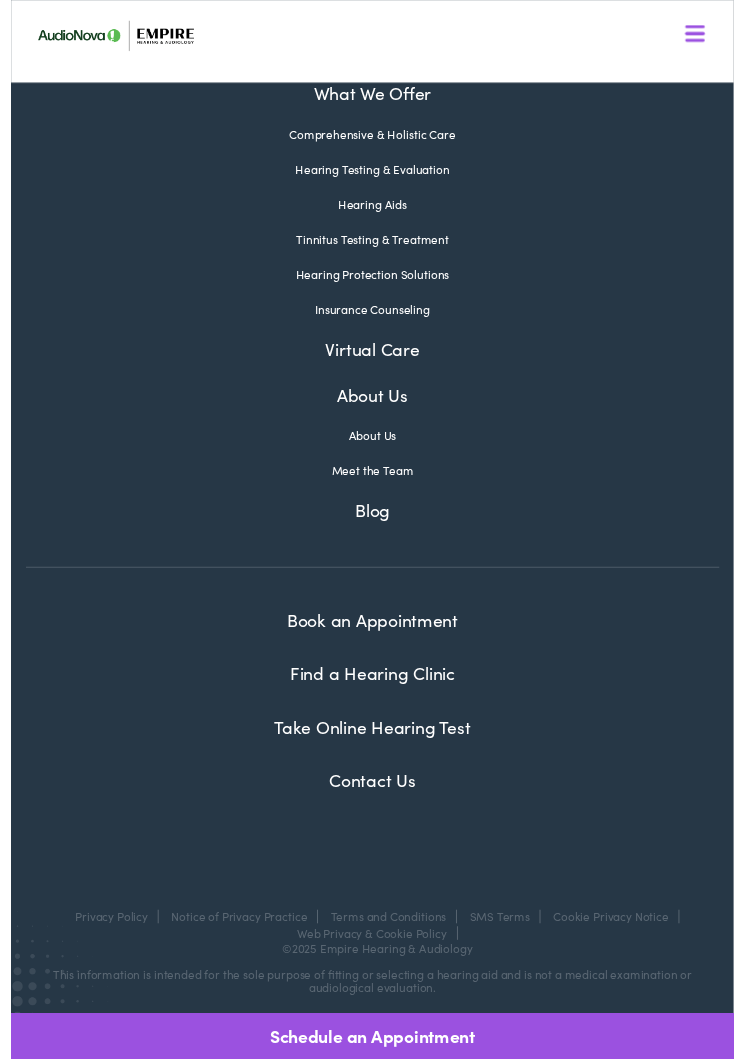 click on "Book an appointment" at bounding box center (122, -171) 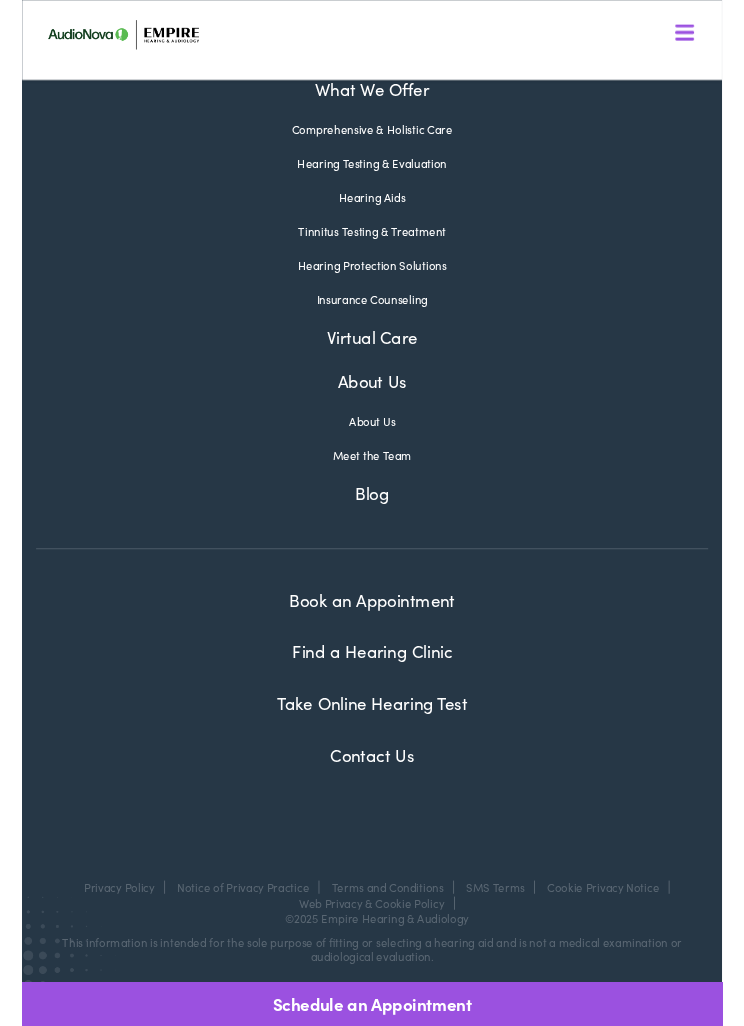 scroll, scrollTop: 17326, scrollLeft: 0, axis: vertical 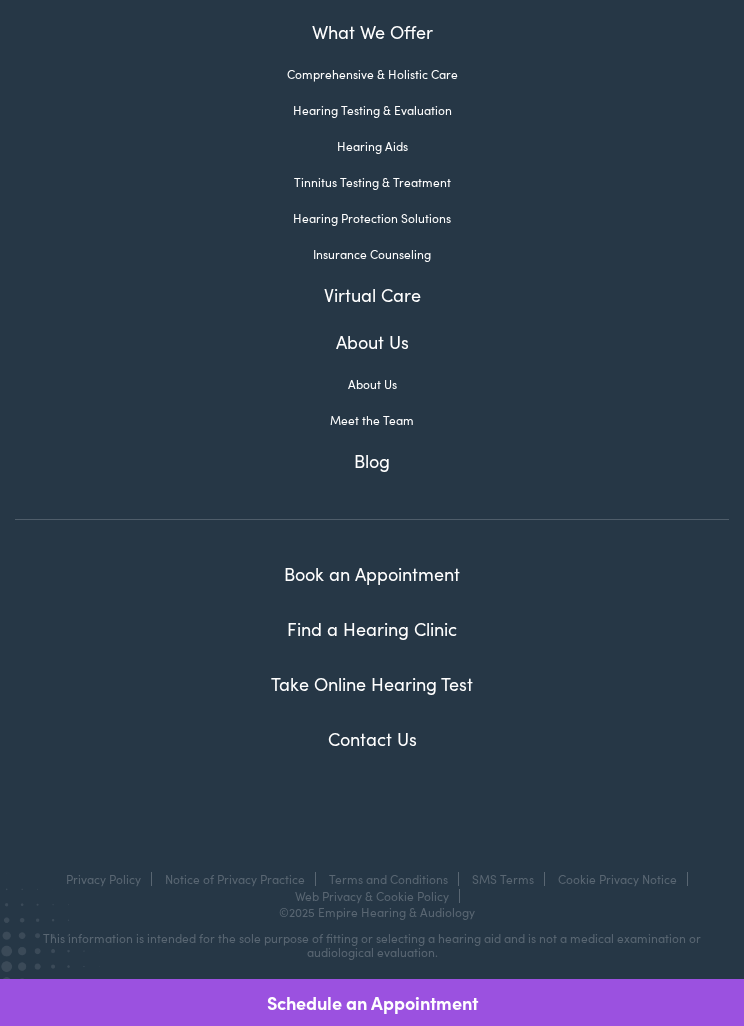 click on "In Person Curbside Virtual" at bounding box center (372, -781) 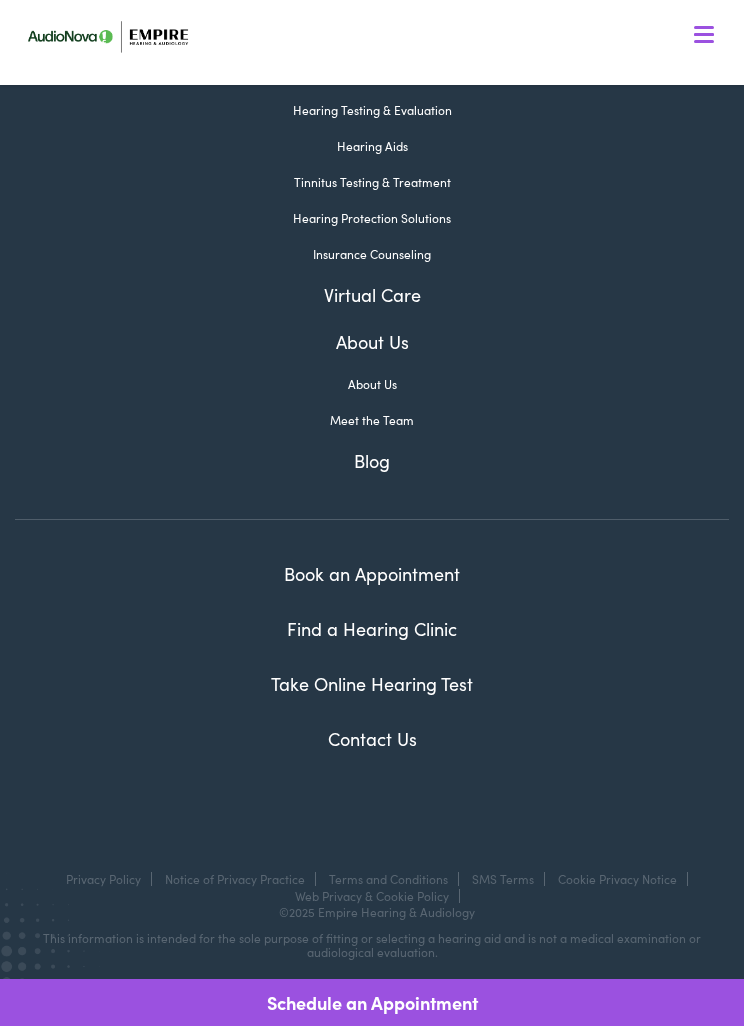 scroll, scrollTop: 16741, scrollLeft: 0, axis: vertical 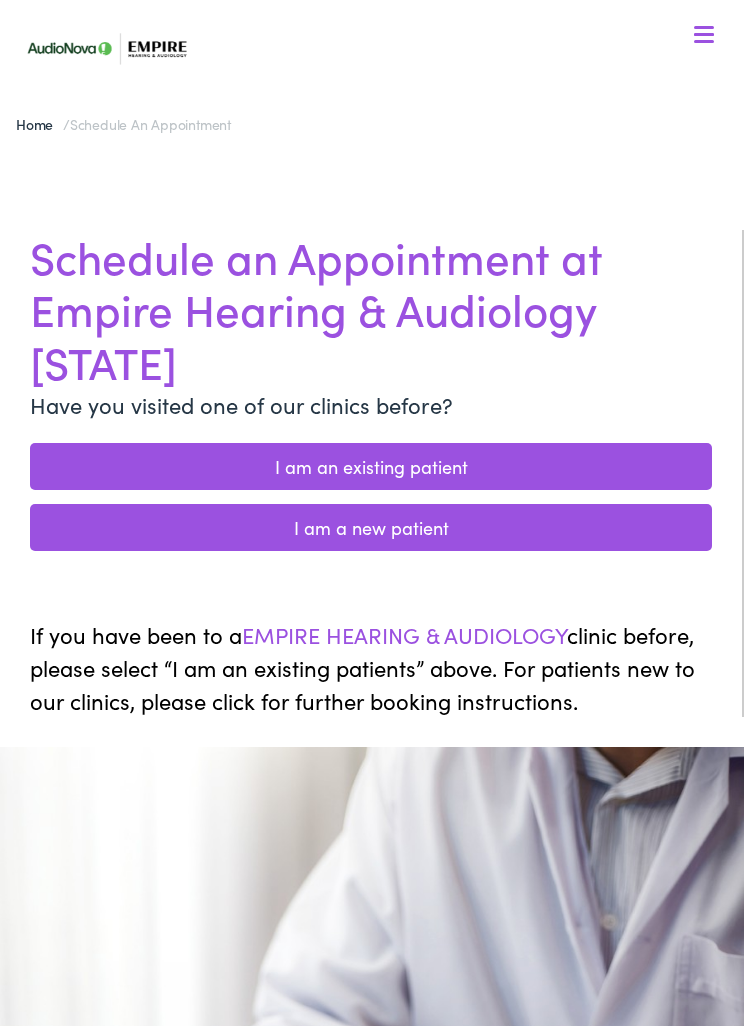 click on "I am a new patient" at bounding box center (371, 527) 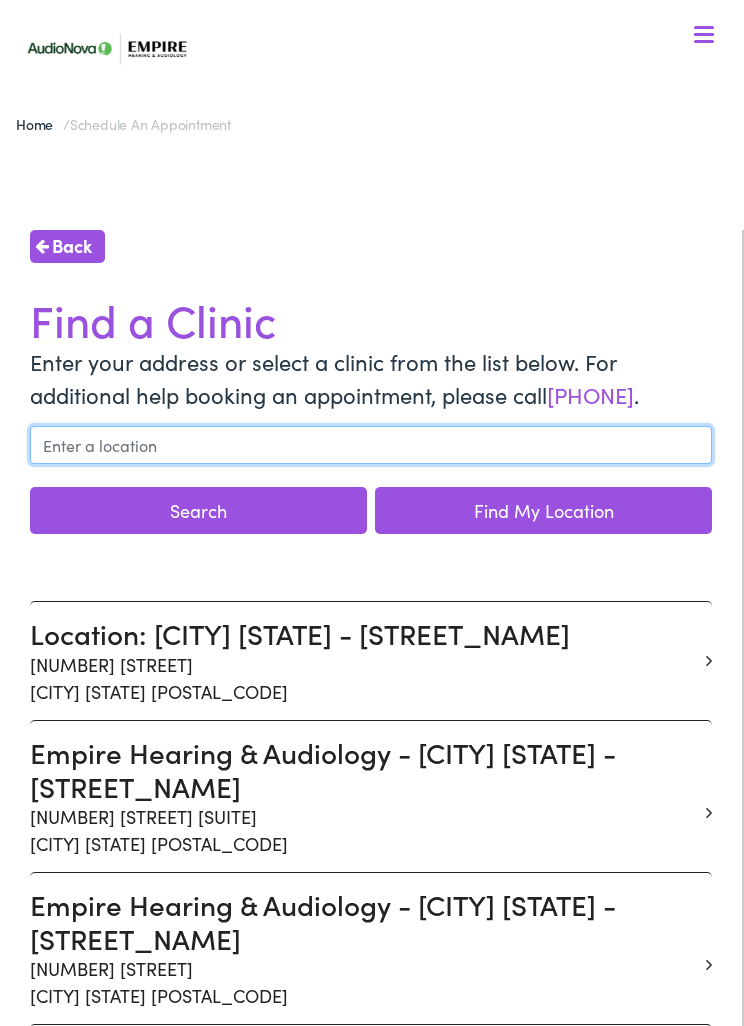 click at bounding box center (371, 445) 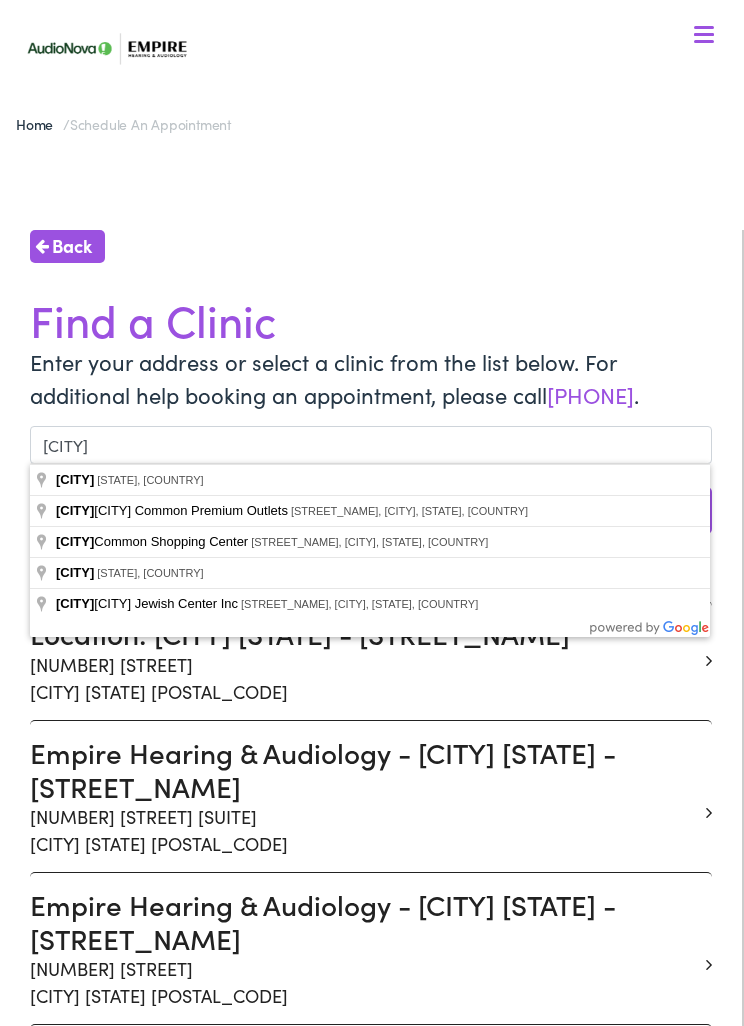type on "Woodbury, NY, USA" 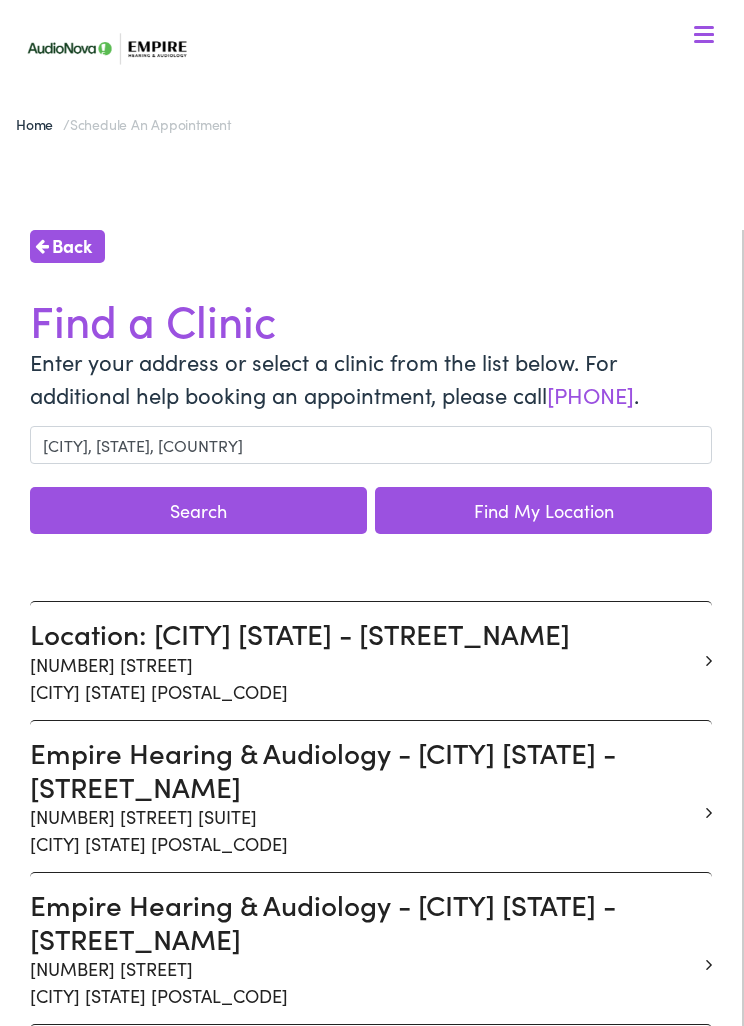 click on "Search" at bounding box center [198, 510] 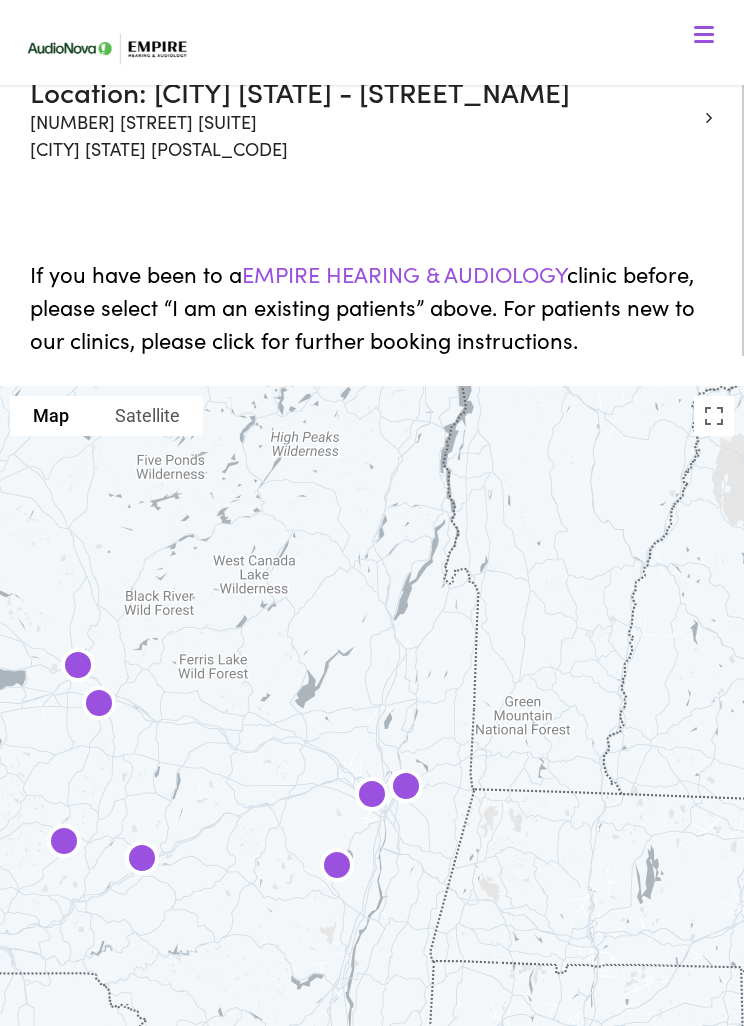 scroll, scrollTop: 3883, scrollLeft: 0, axis: vertical 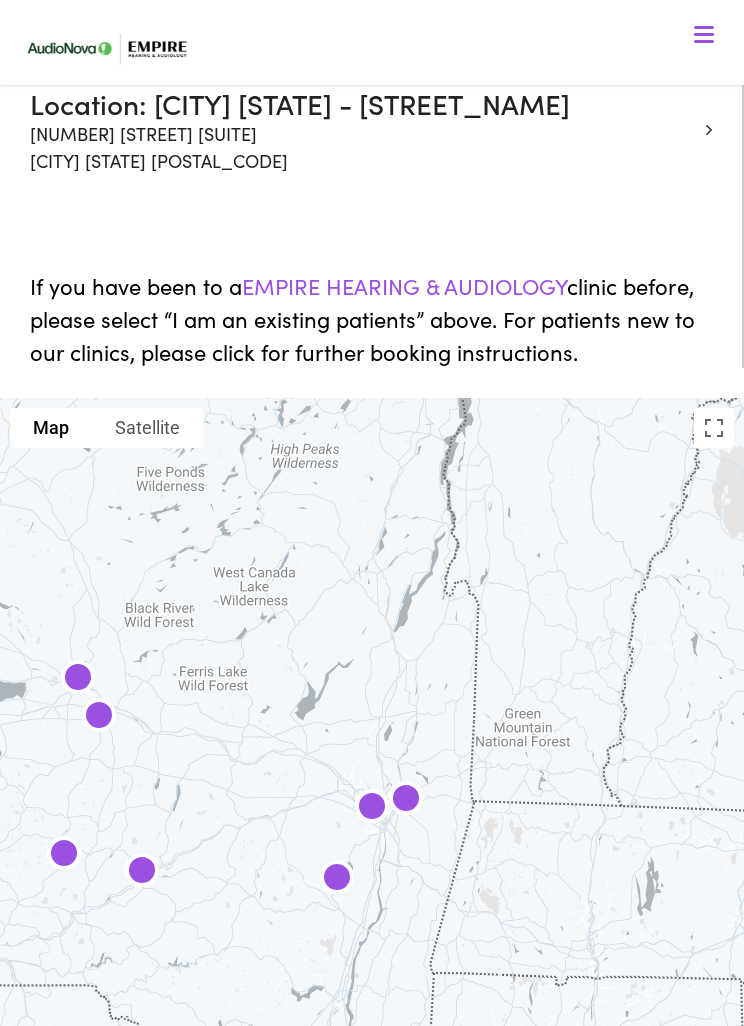 click on "Empire Hearing & Audiology - WOODBURY NY - CROSSWAYS PARK" at bounding box center [363, 104] 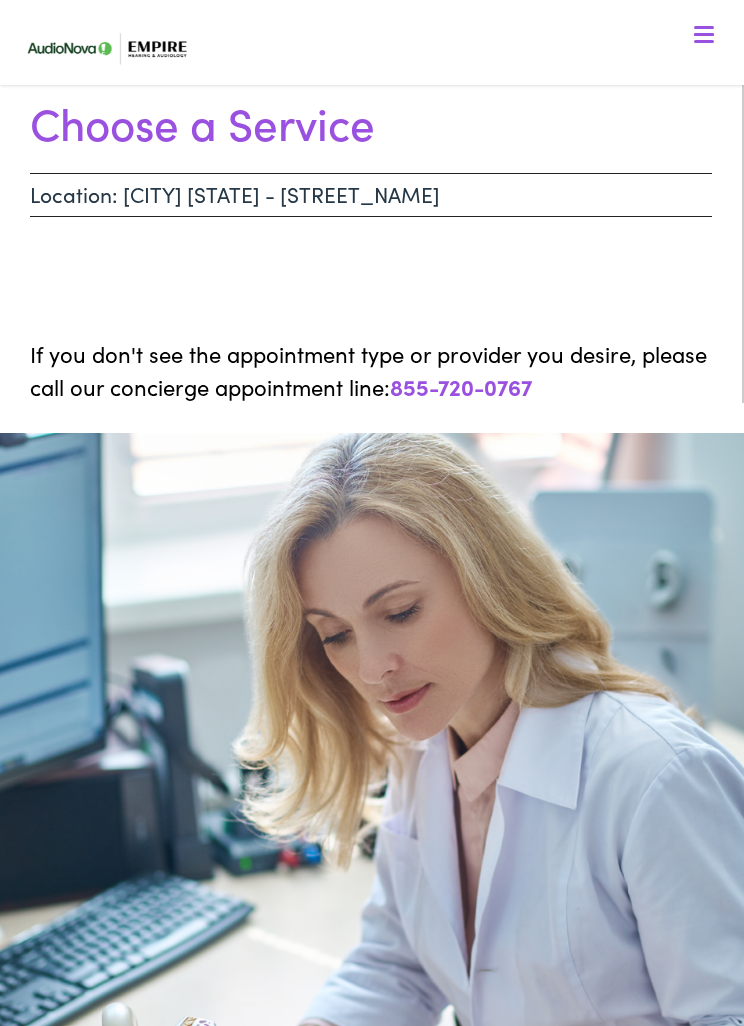 scroll, scrollTop: 0, scrollLeft: 0, axis: both 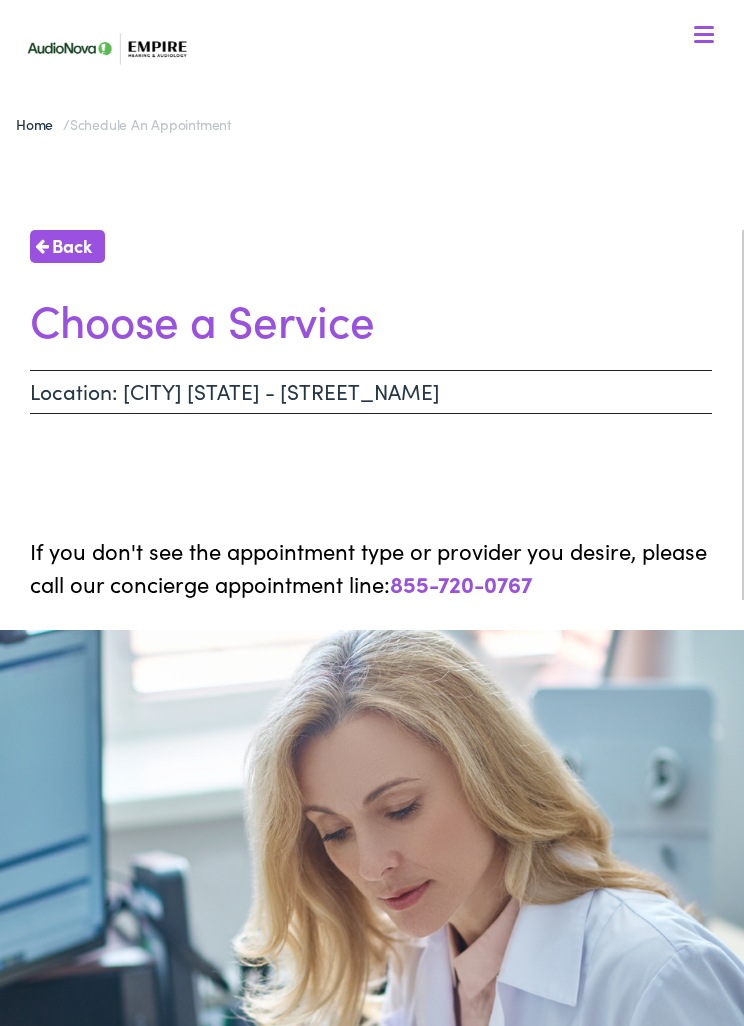 click on "Back
Choose a Service
Location: WOODBURY NY - CROSSWAYS PARK
If you don't see the appointment type or provider you desire, please call our concierge appointment line:  855-720-0767" at bounding box center (372, 415) 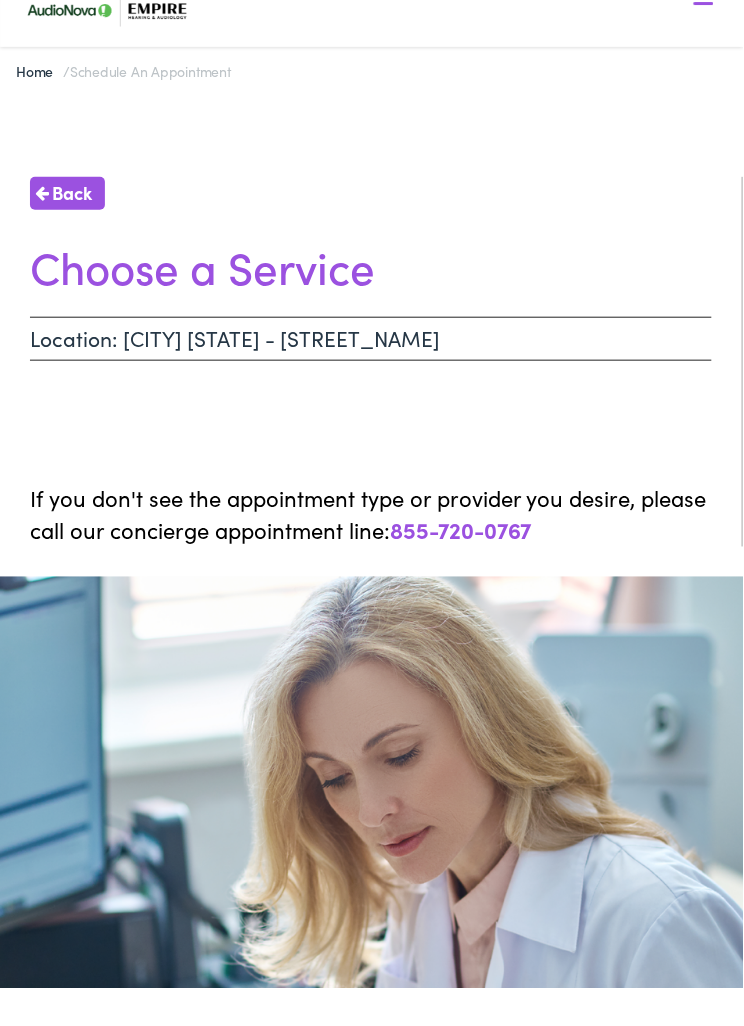 scroll, scrollTop: 53, scrollLeft: 0, axis: vertical 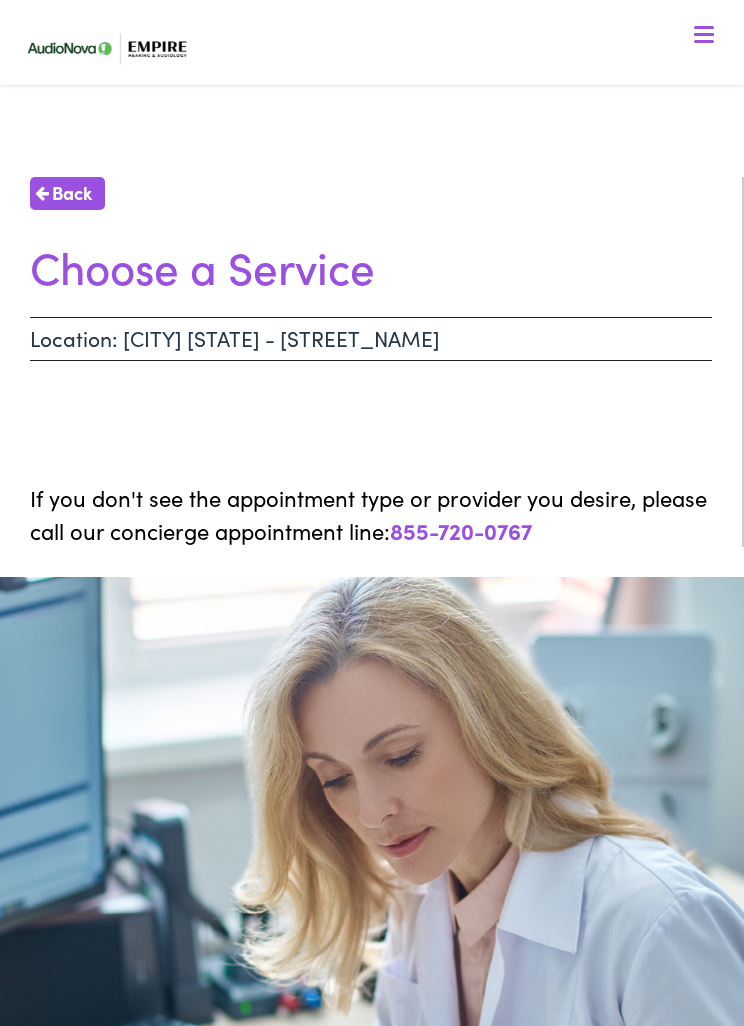 click on "Back" at bounding box center [72, 192] 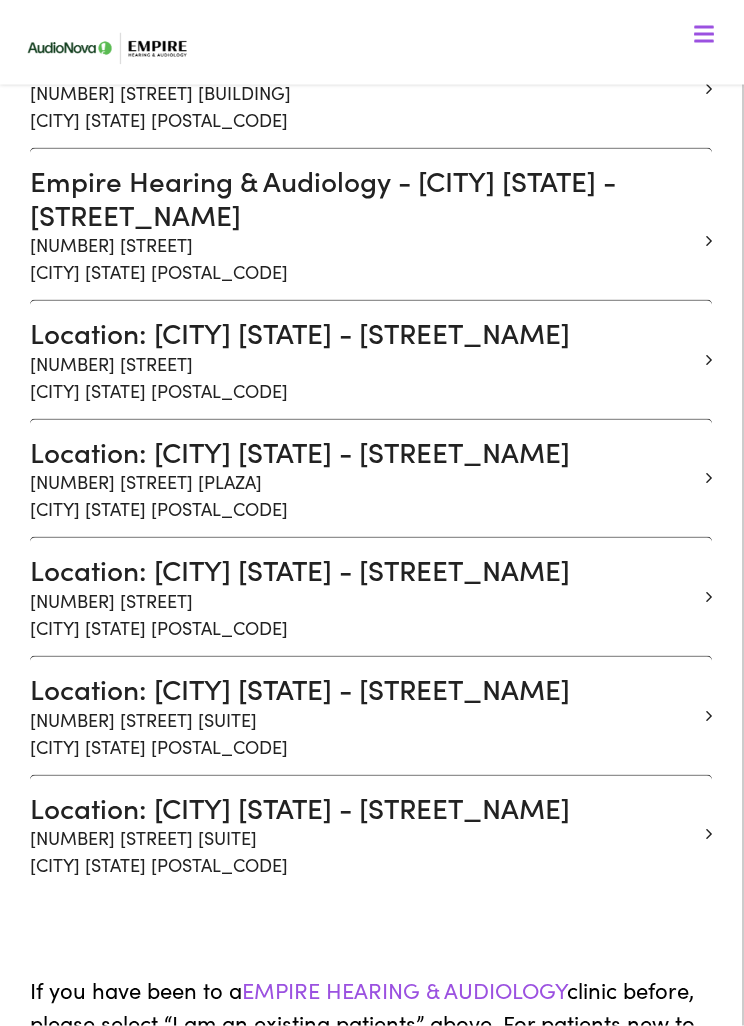 scroll, scrollTop: 3180, scrollLeft: 0, axis: vertical 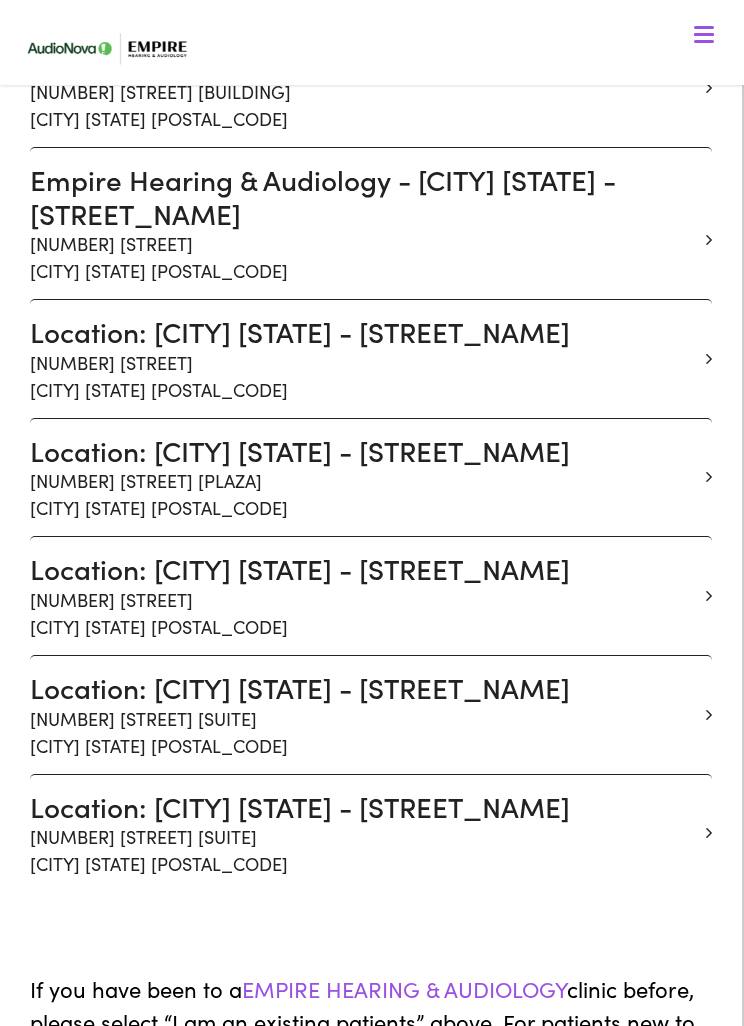 click on "Empire Hearing & Audiology - SMITHTOWN NY - E MAIN" at bounding box center (363, 61) 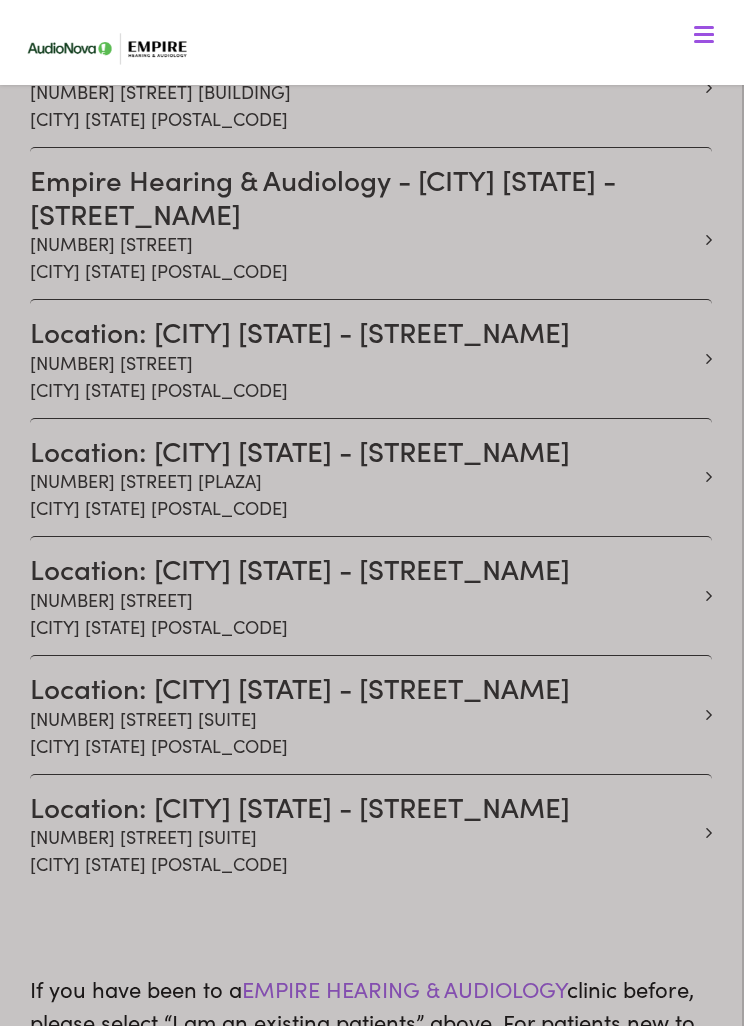 scroll, scrollTop: 1489, scrollLeft: 0, axis: vertical 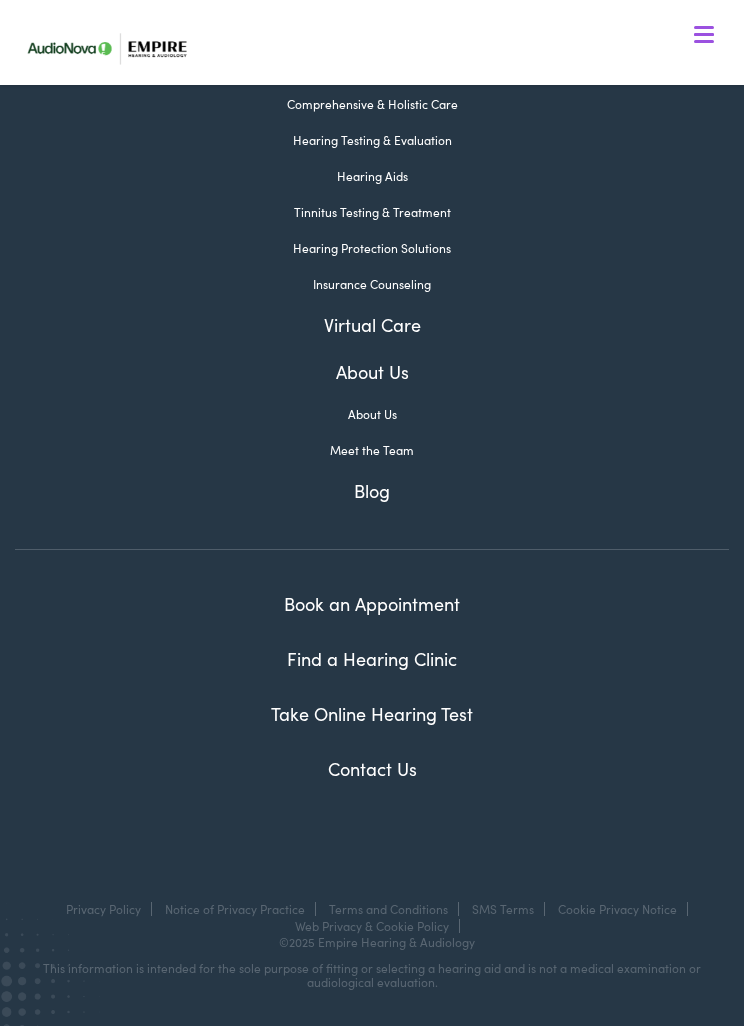 click on "About Us" at bounding box center [372, 414] 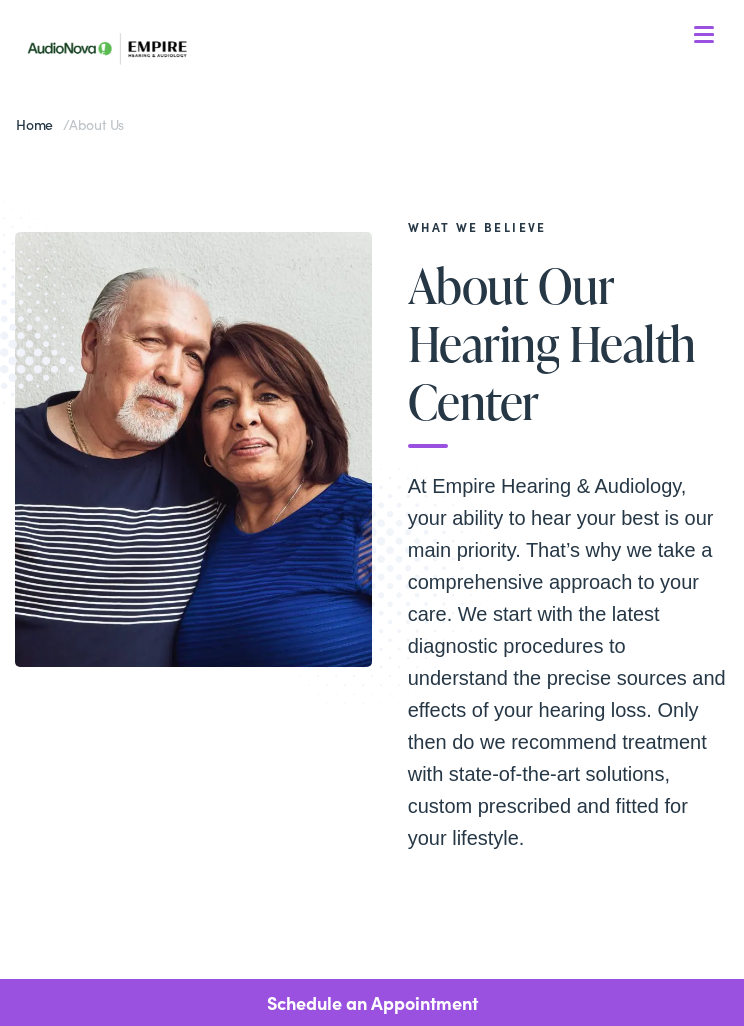 scroll, scrollTop: 0, scrollLeft: 0, axis: both 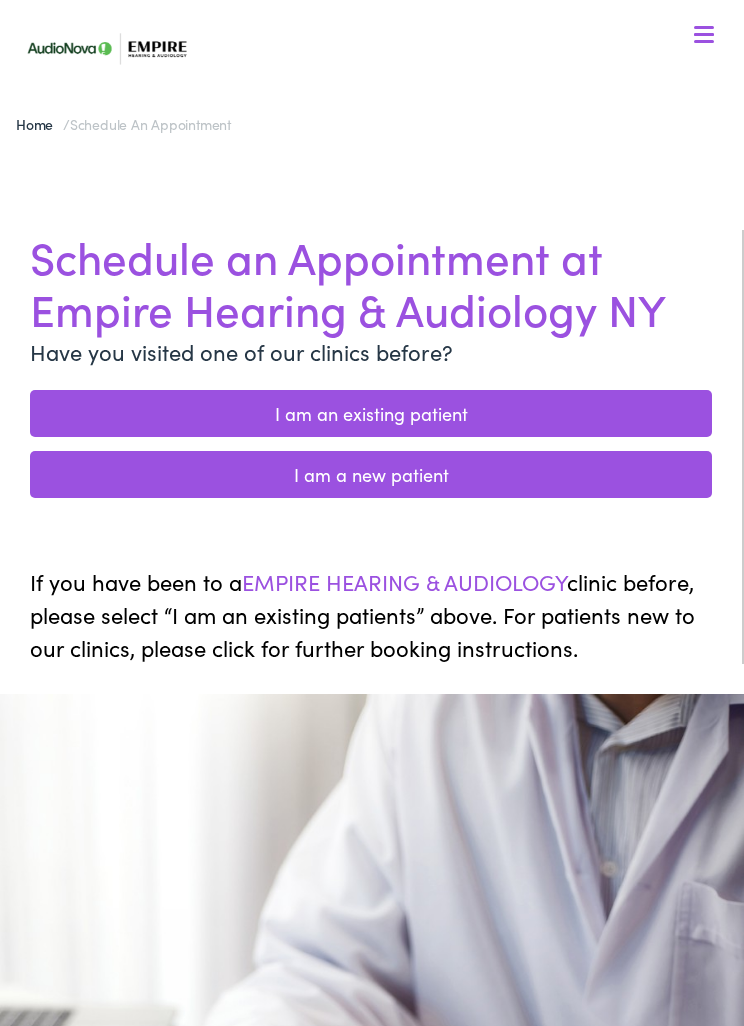 click on "I am a new patient" at bounding box center [371, 474] 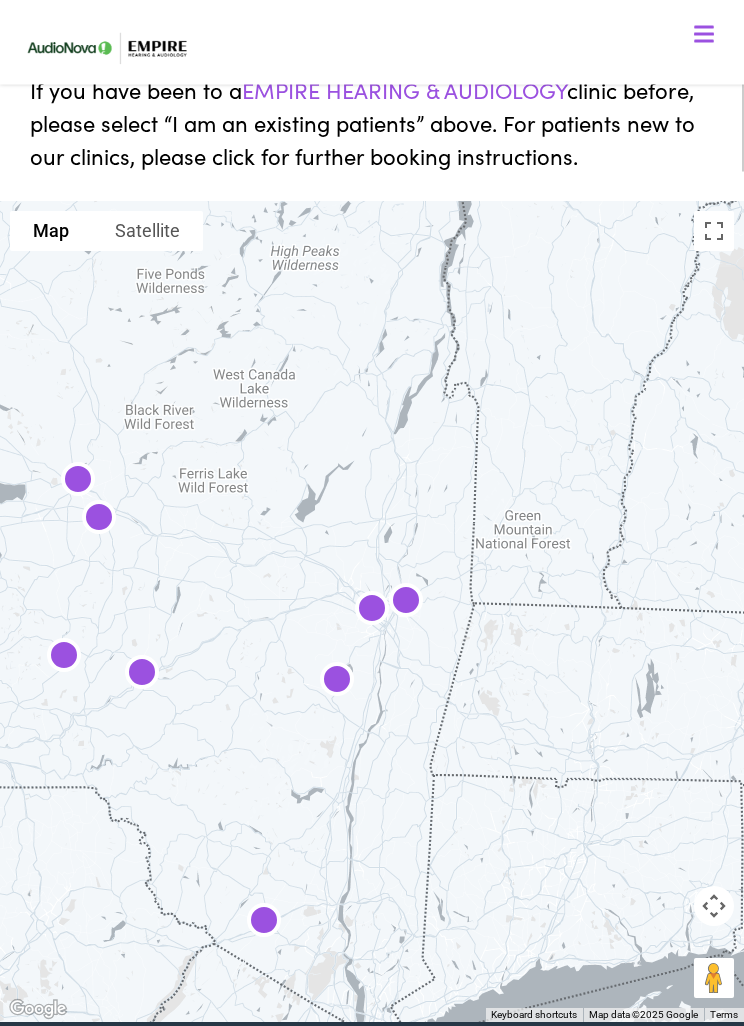 scroll, scrollTop: 3845, scrollLeft: 0, axis: vertical 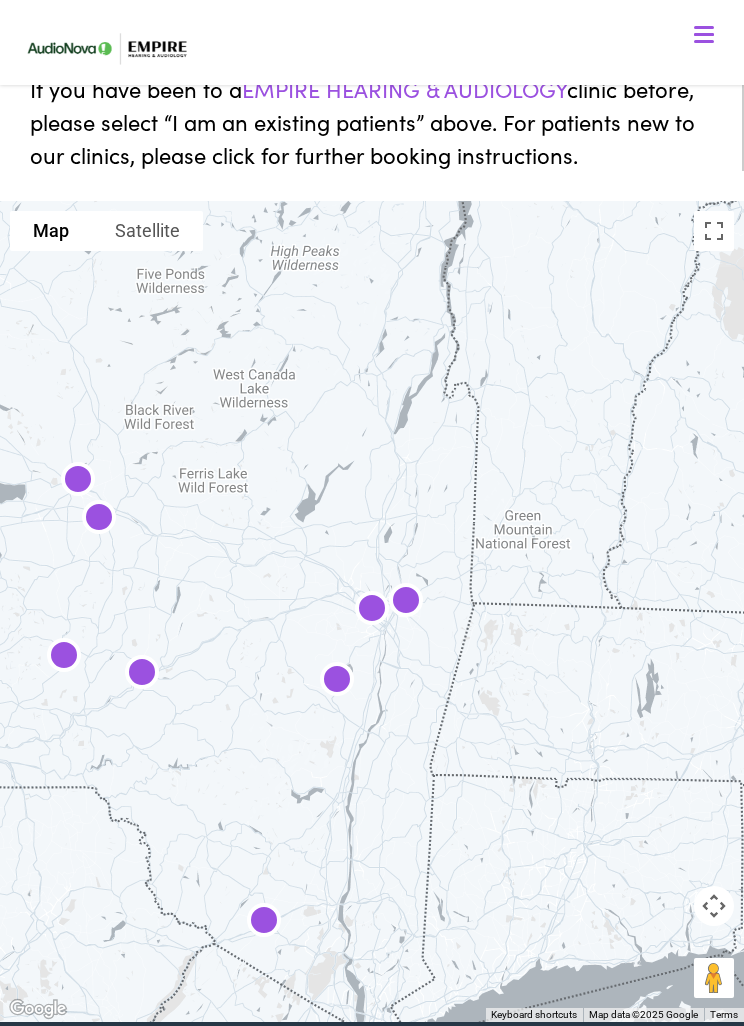 click on "Empire Hearing & Audiology - [CITY] NY - [STREET]" at bounding box center [363, -94] 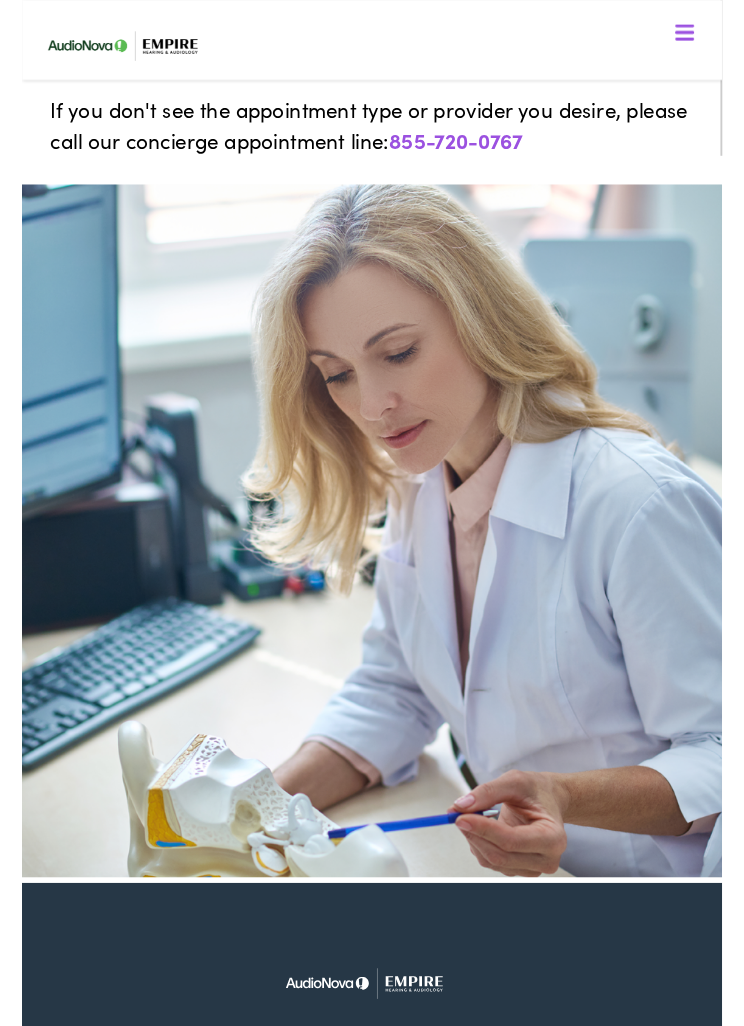 scroll, scrollTop: 0, scrollLeft: 0, axis: both 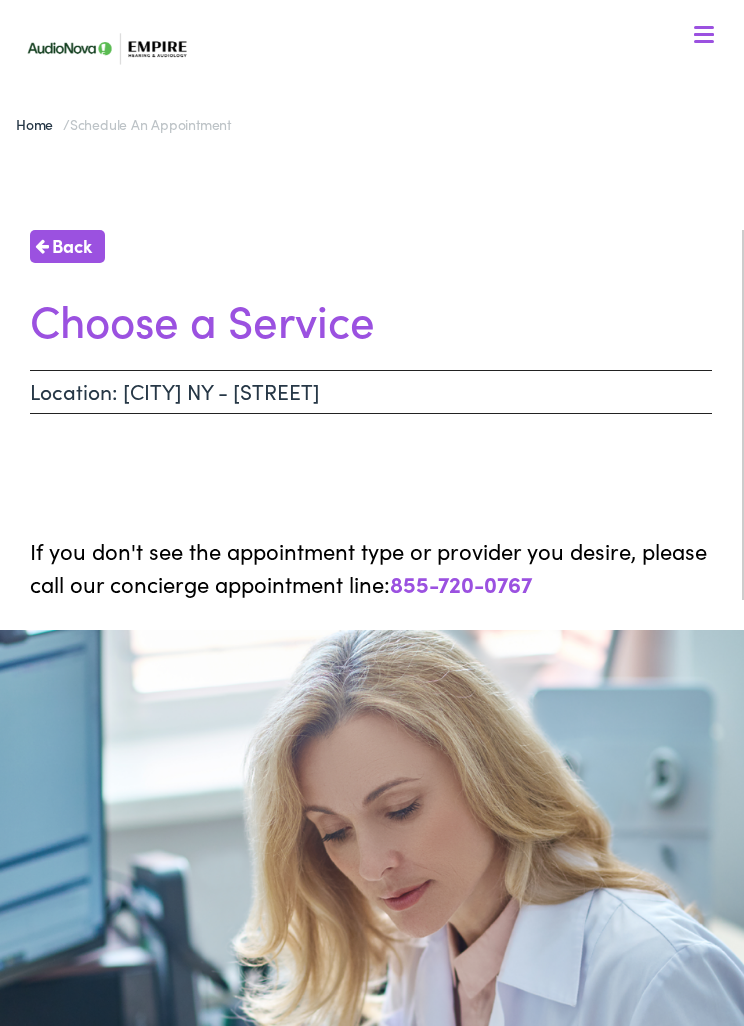click on "Back" at bounding box center [72, 245] 